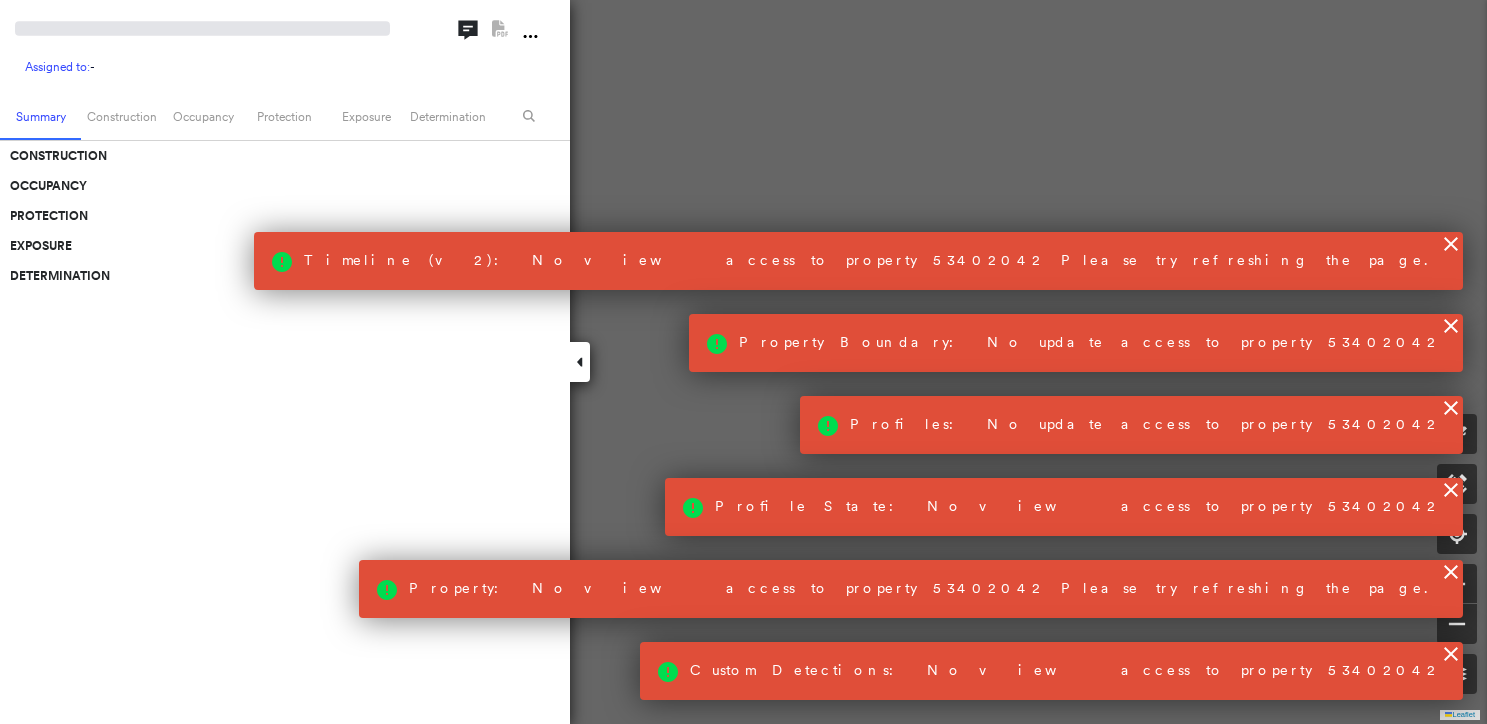 scroll, scrollTop: 0, scrollLeft: 0, axis: both 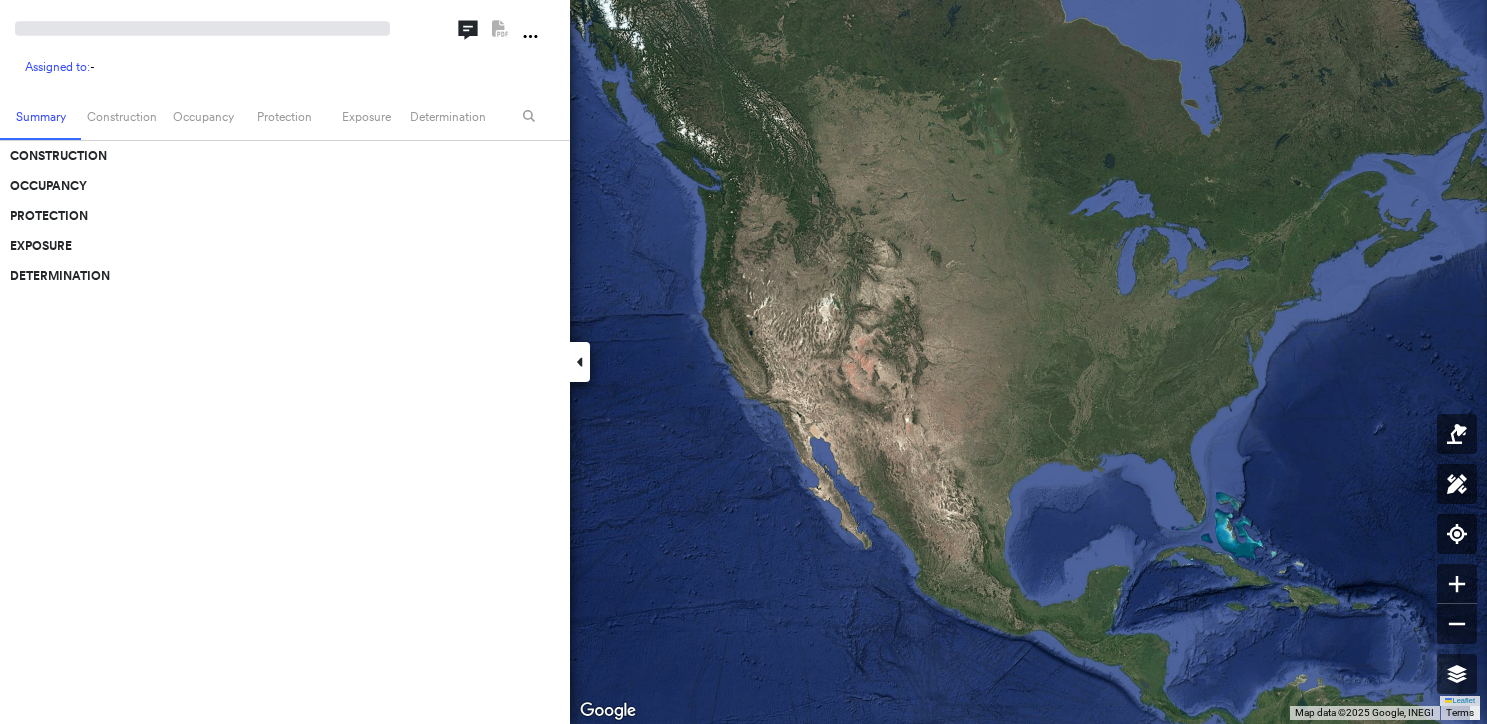 click at bounding box center (1028, 367) 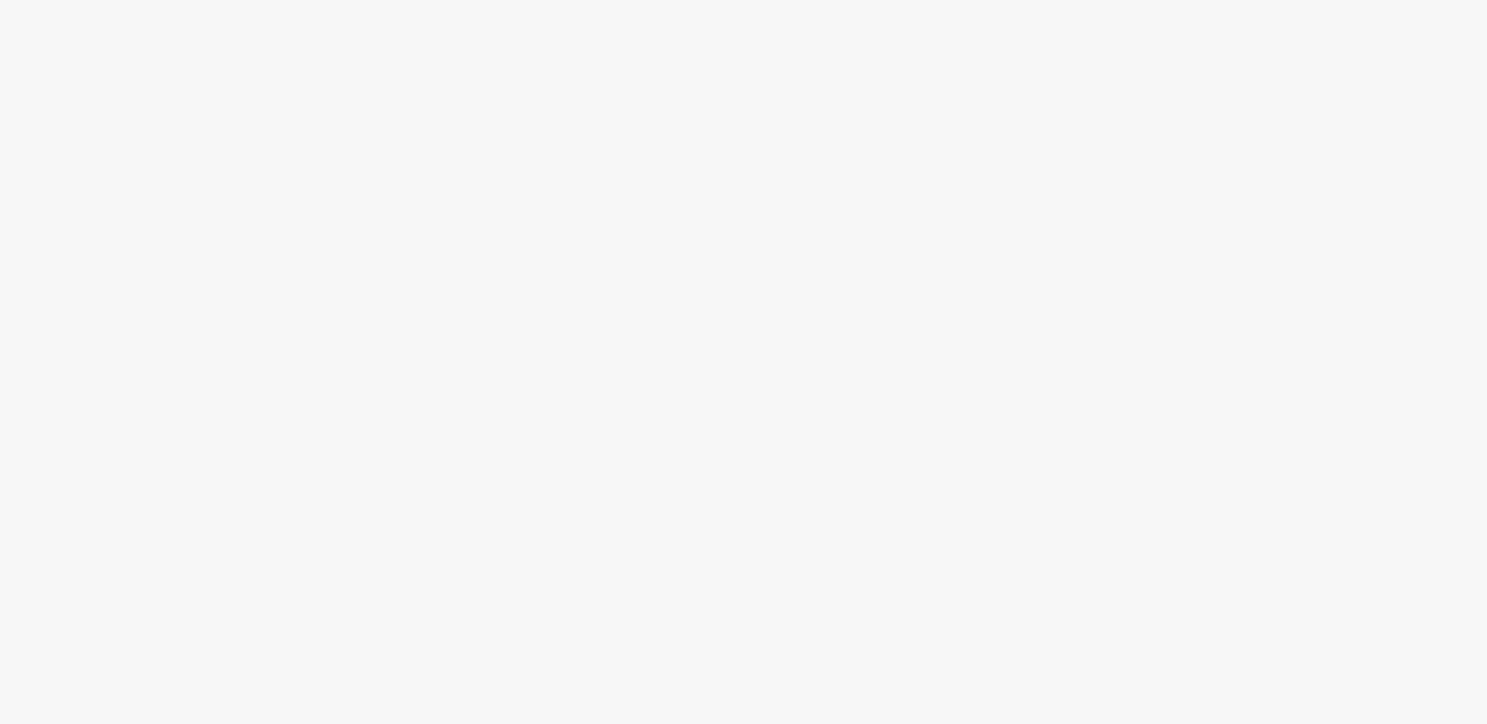 scroll, scrollTop: 0, scrollLeft: 0, axis: both 